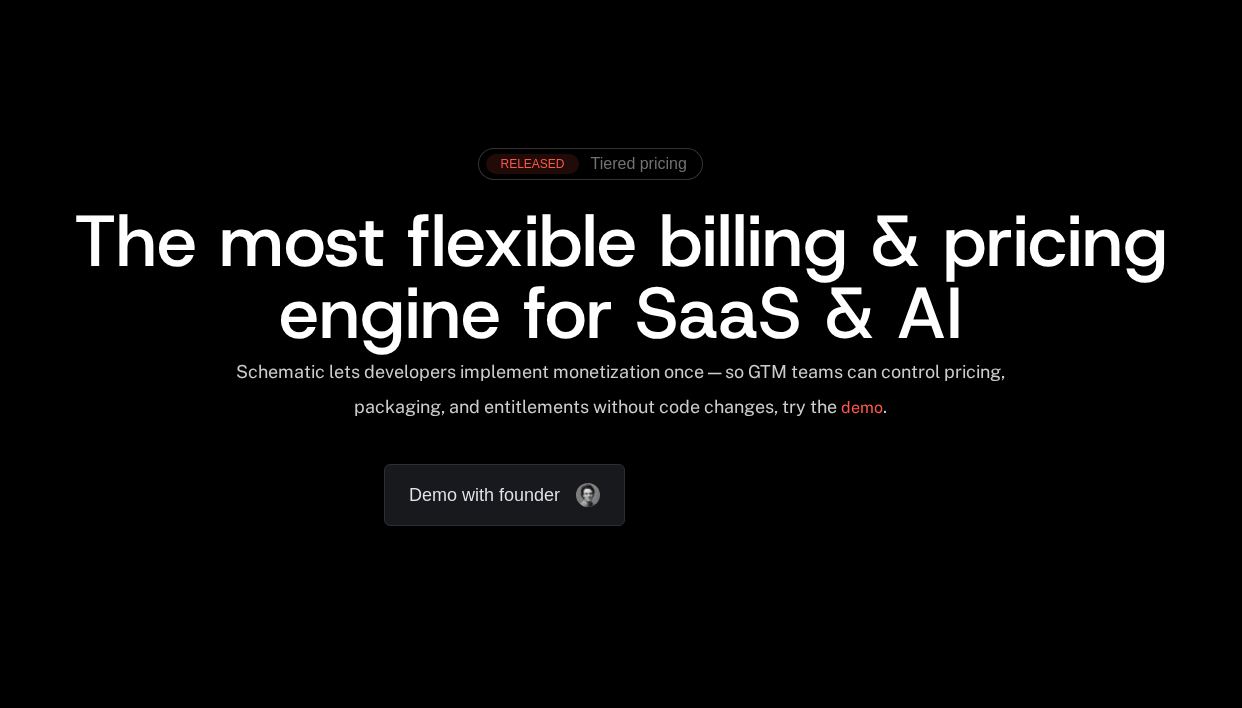 scroll, scrollTop: 0, scrollLeft: 0, axis: both 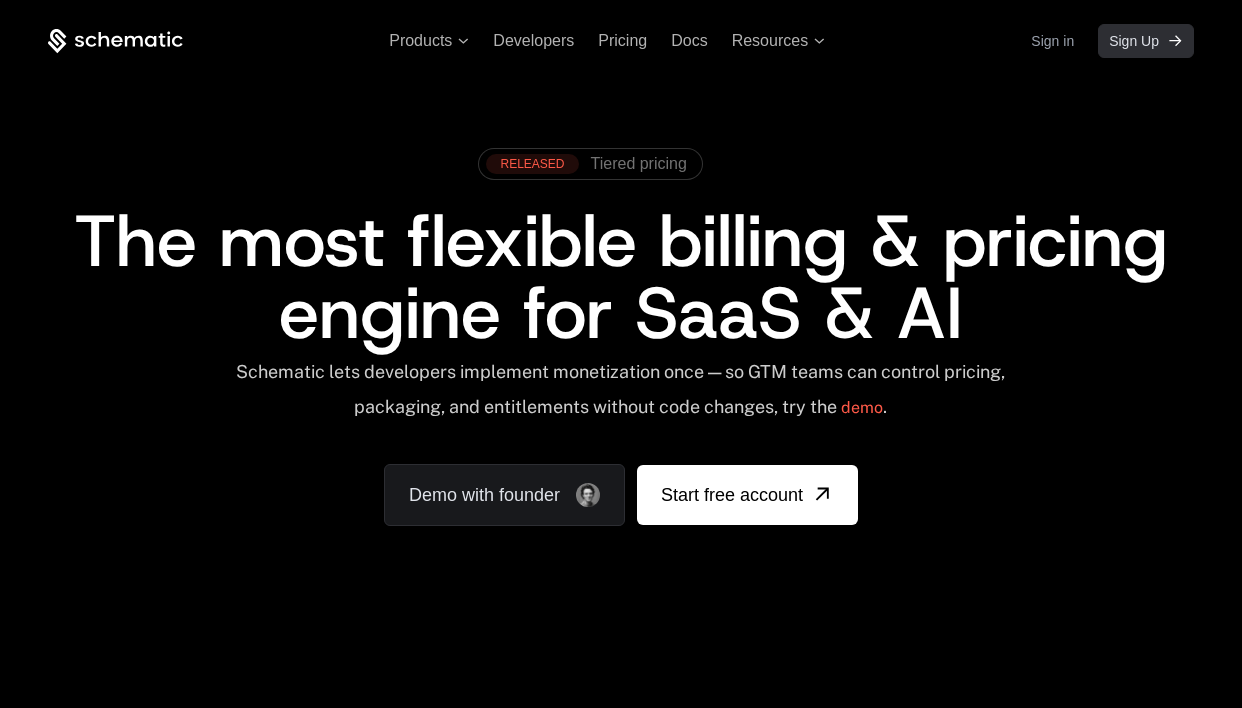 click on "Sign Up" at bounding box center (1146, 41) 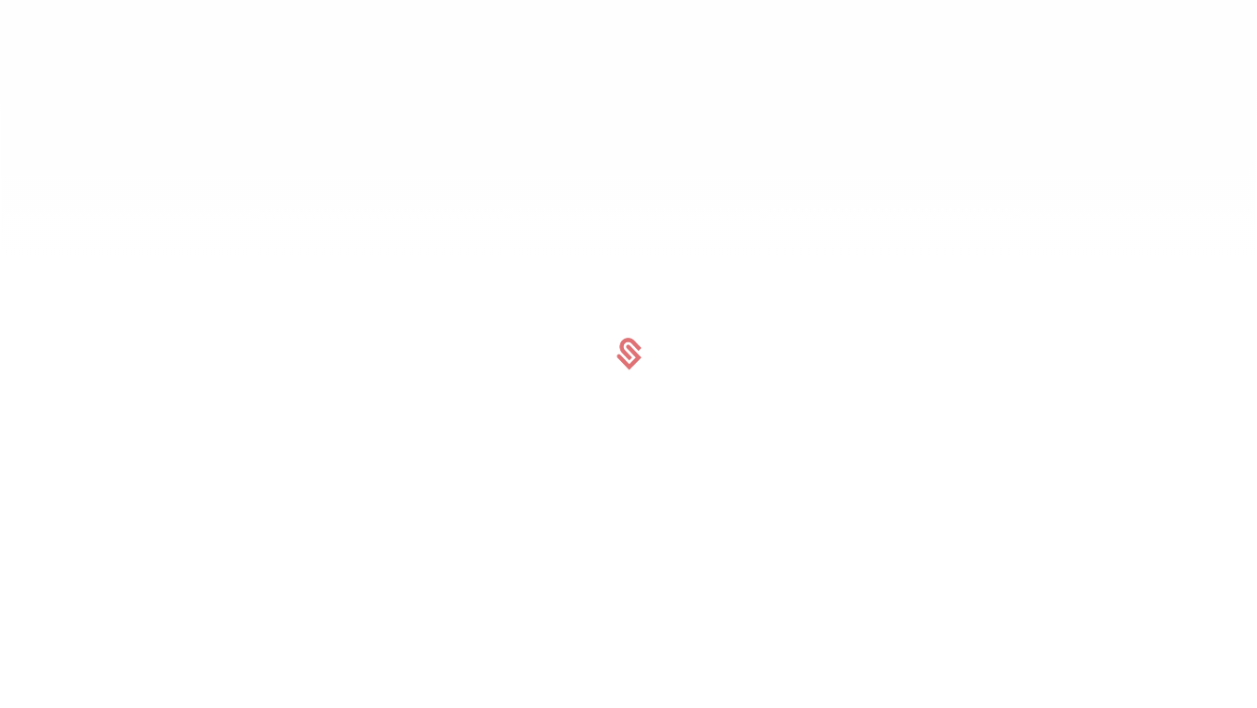 scroll, scrollTop: 0, scrollLeft: 0, axis: both 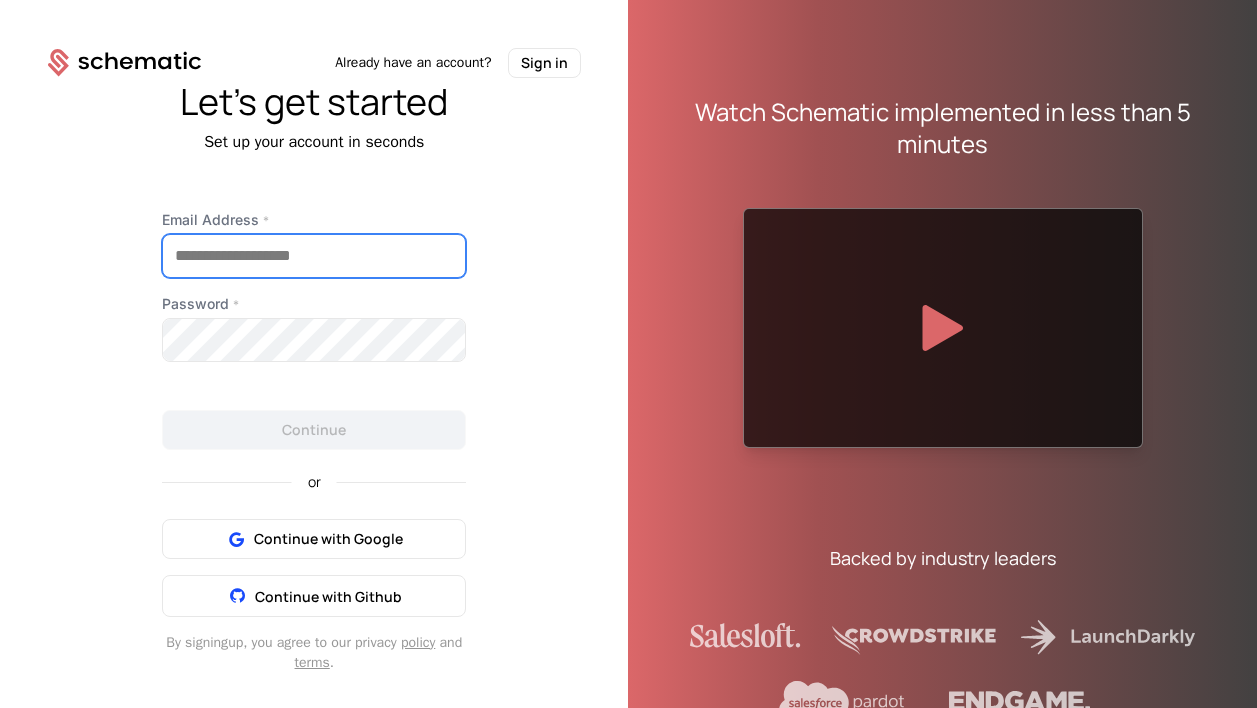 click on "Email Address *" at bounding box center [314, 256] 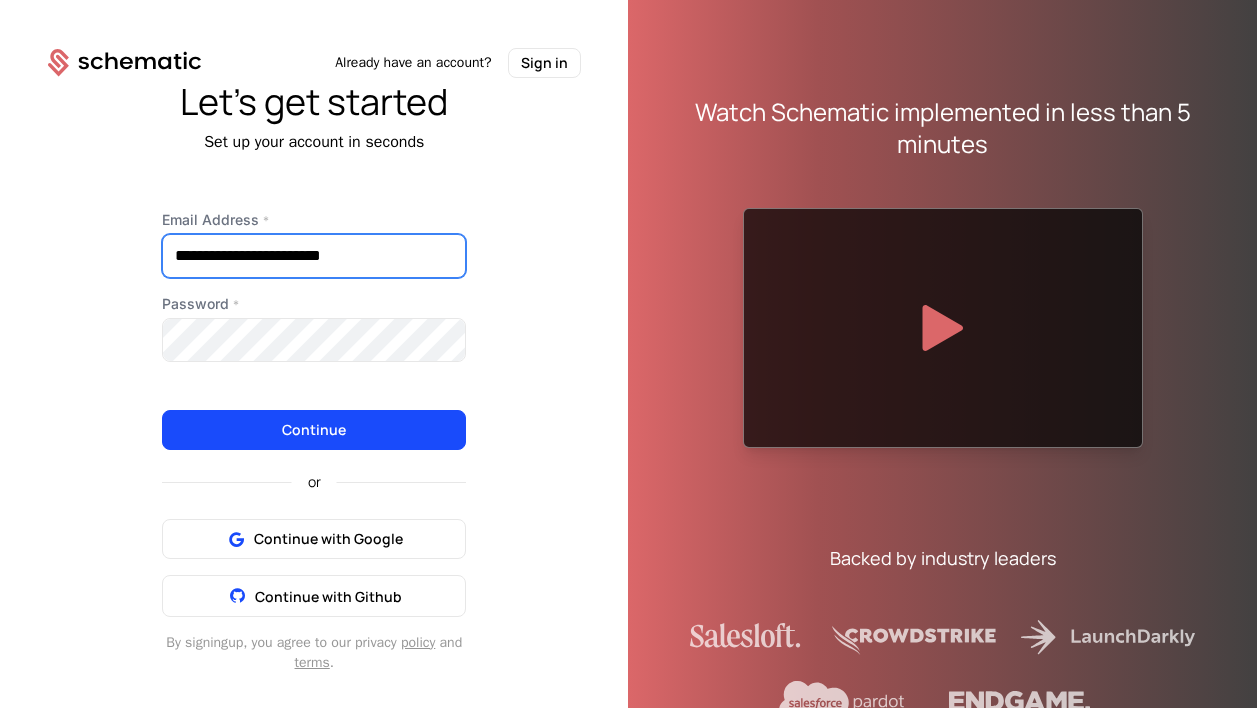click on "**********" at bounding box center (314, 256) 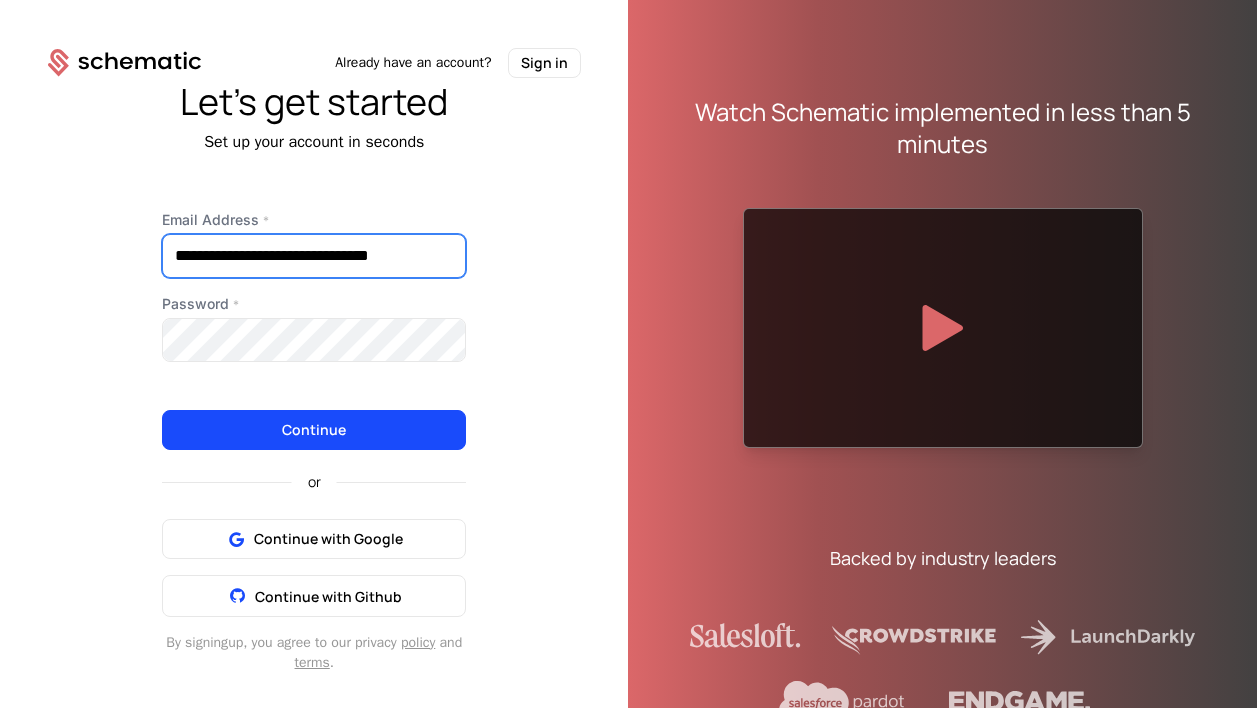 type on "**********" 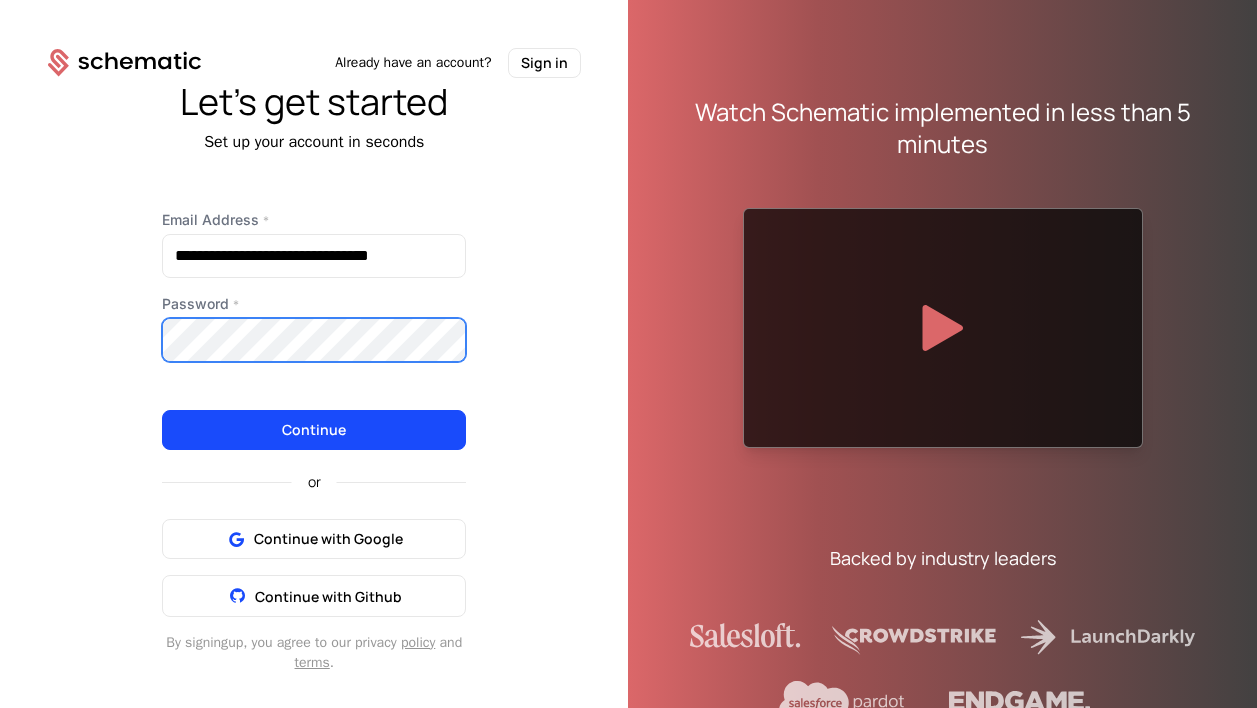 click on "Continue" at bounding box center [314, 430] 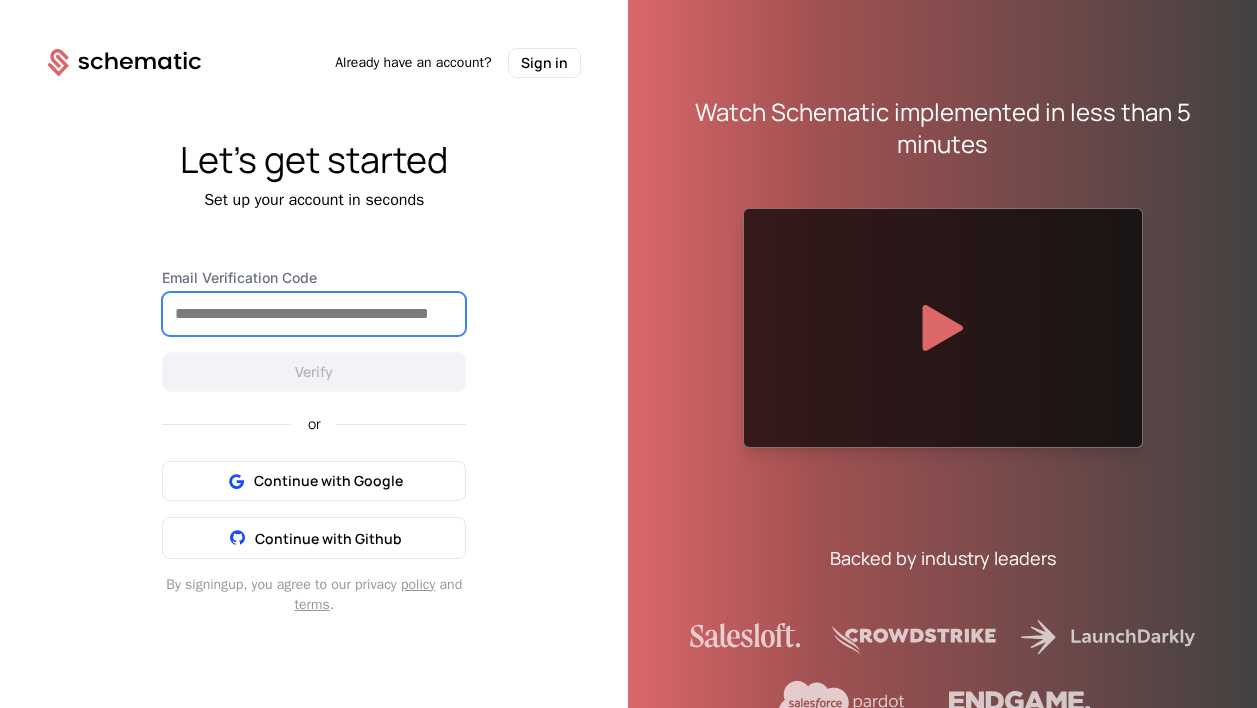 click on "Email Verification Code" at bounding box center (314, 314) 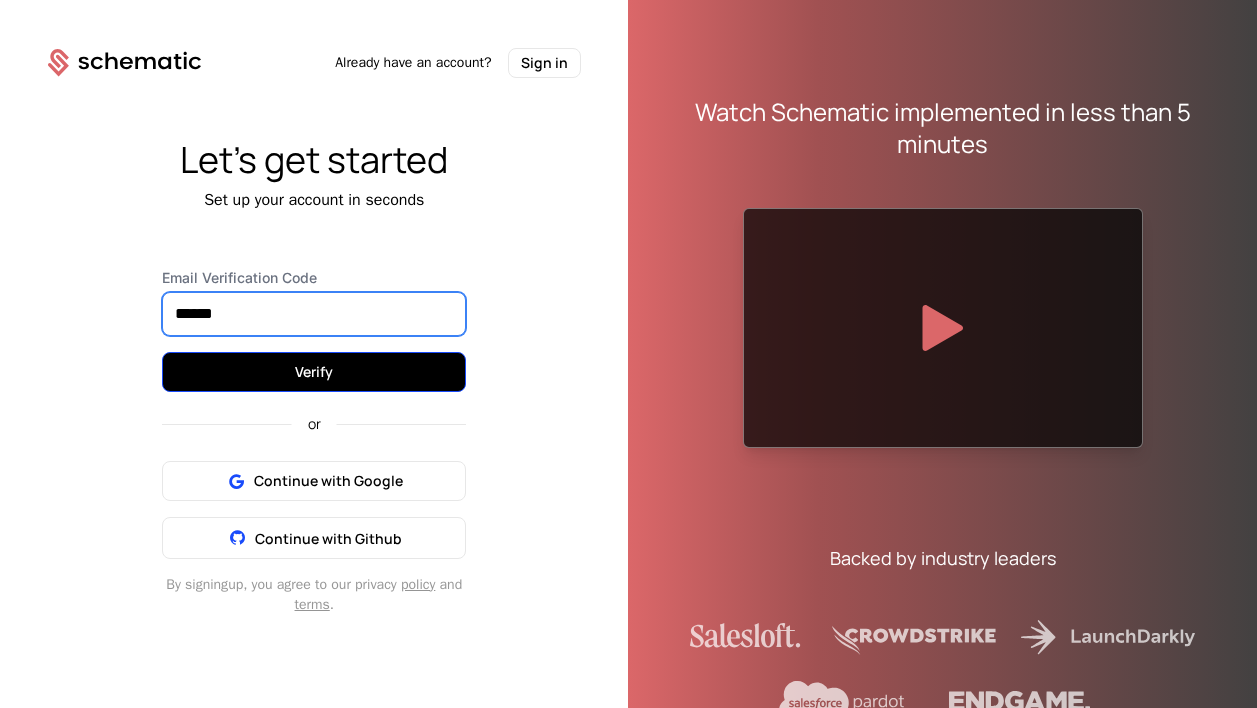 type on "******" 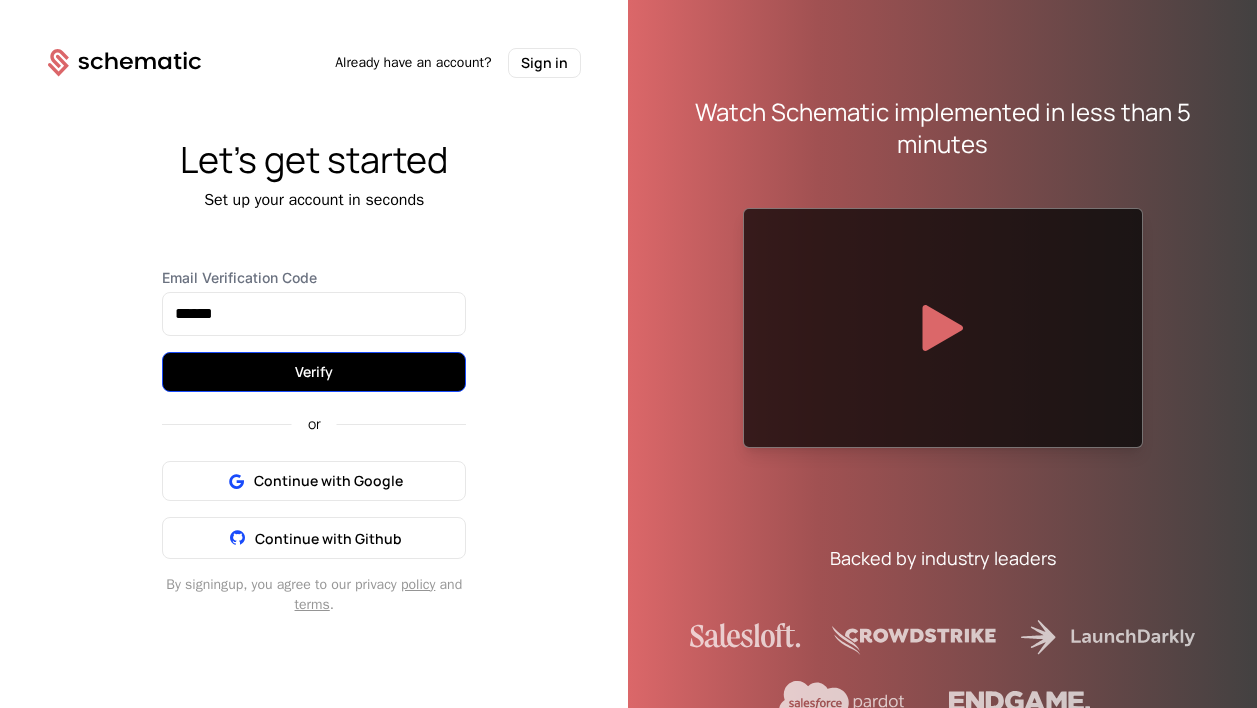 click on "Verify" at bounding box center (314, 372) 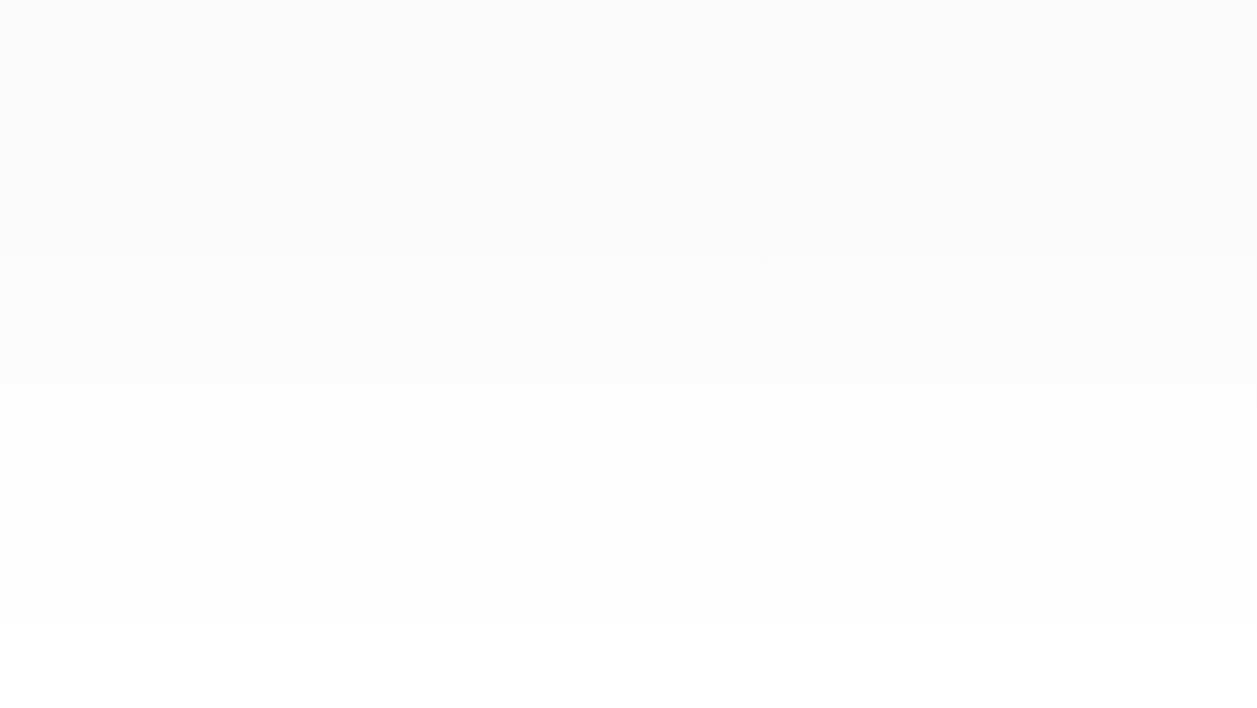 scroll, scrollTop: 0, scrollLeft: 0, axis: both 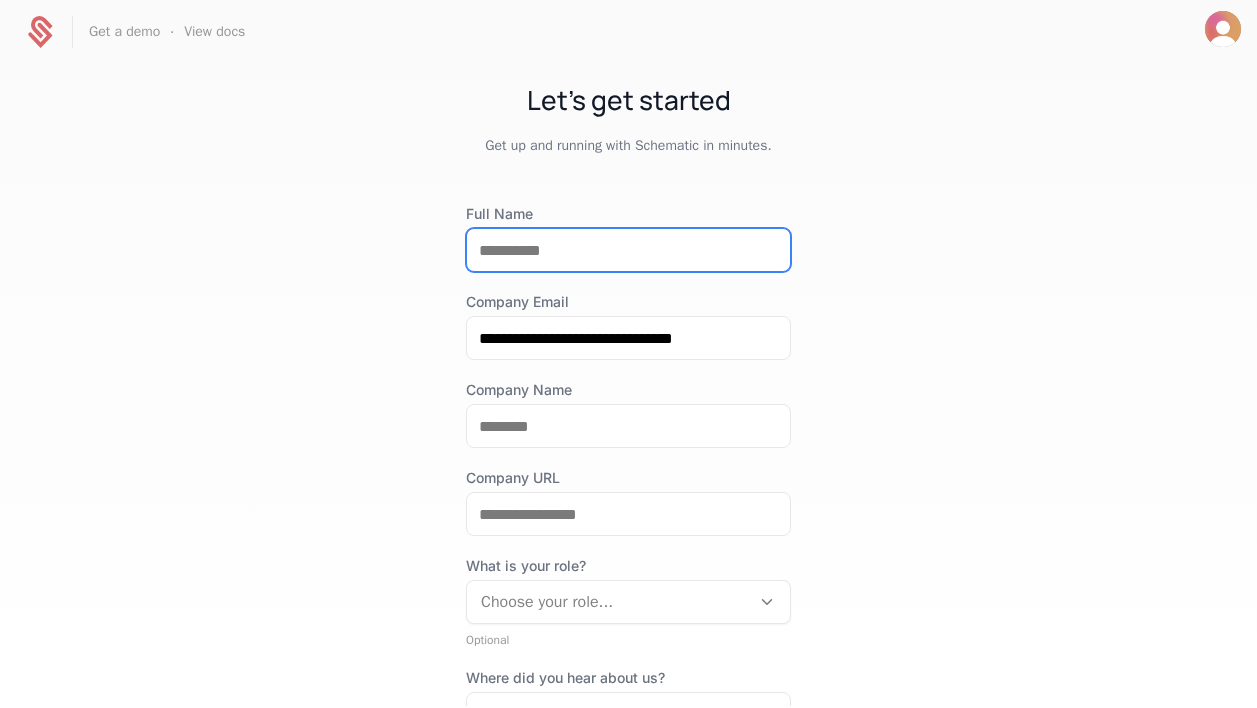 click on "Full Name" at bounding box center (628, 250) 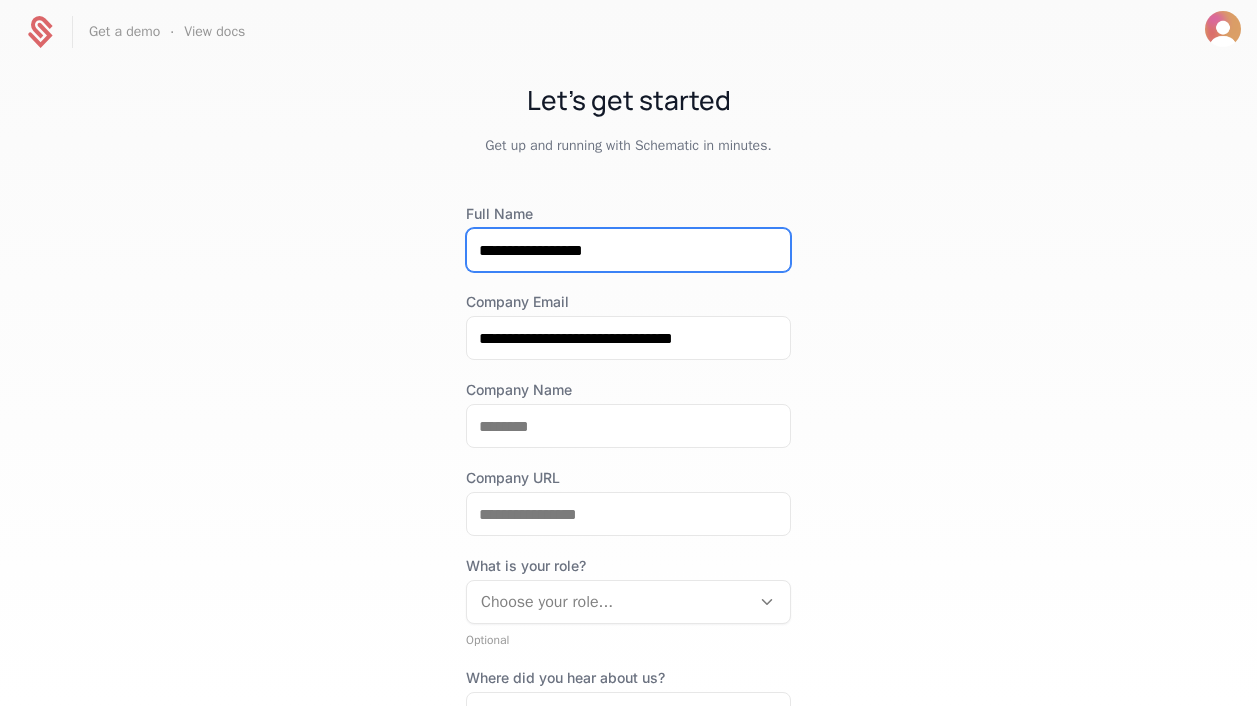 type on "**********" 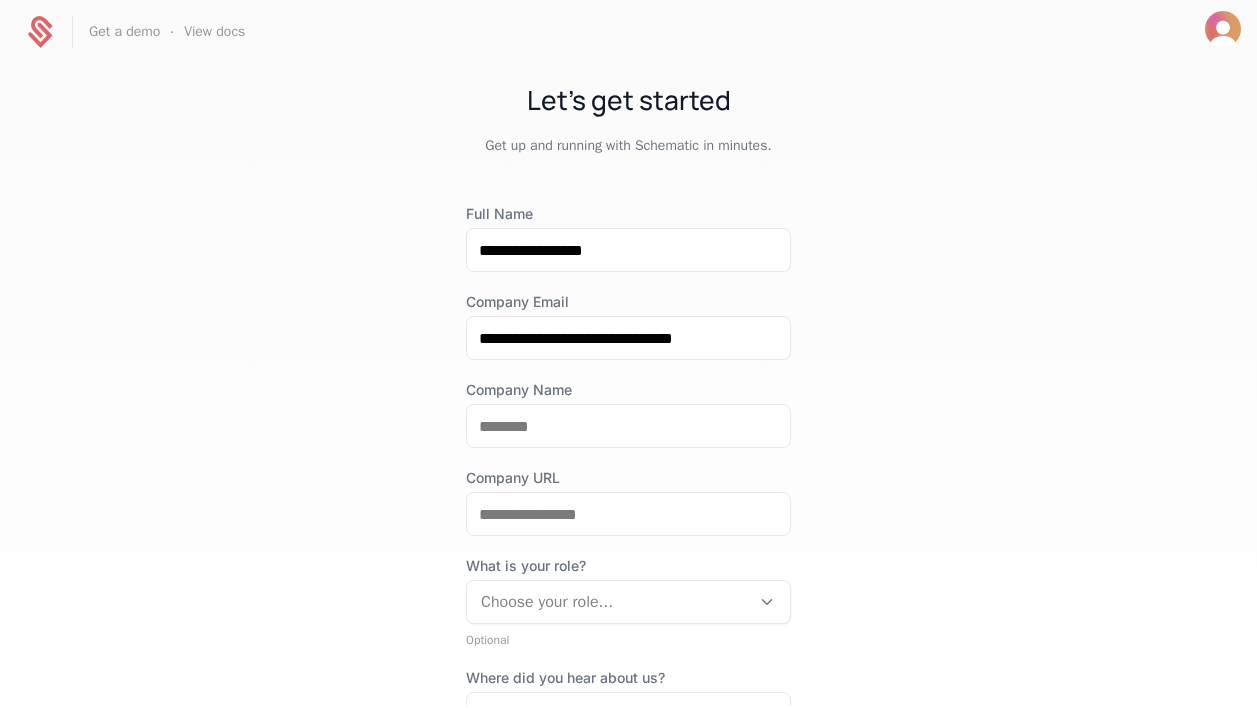 click at bounding box center [628, 426] 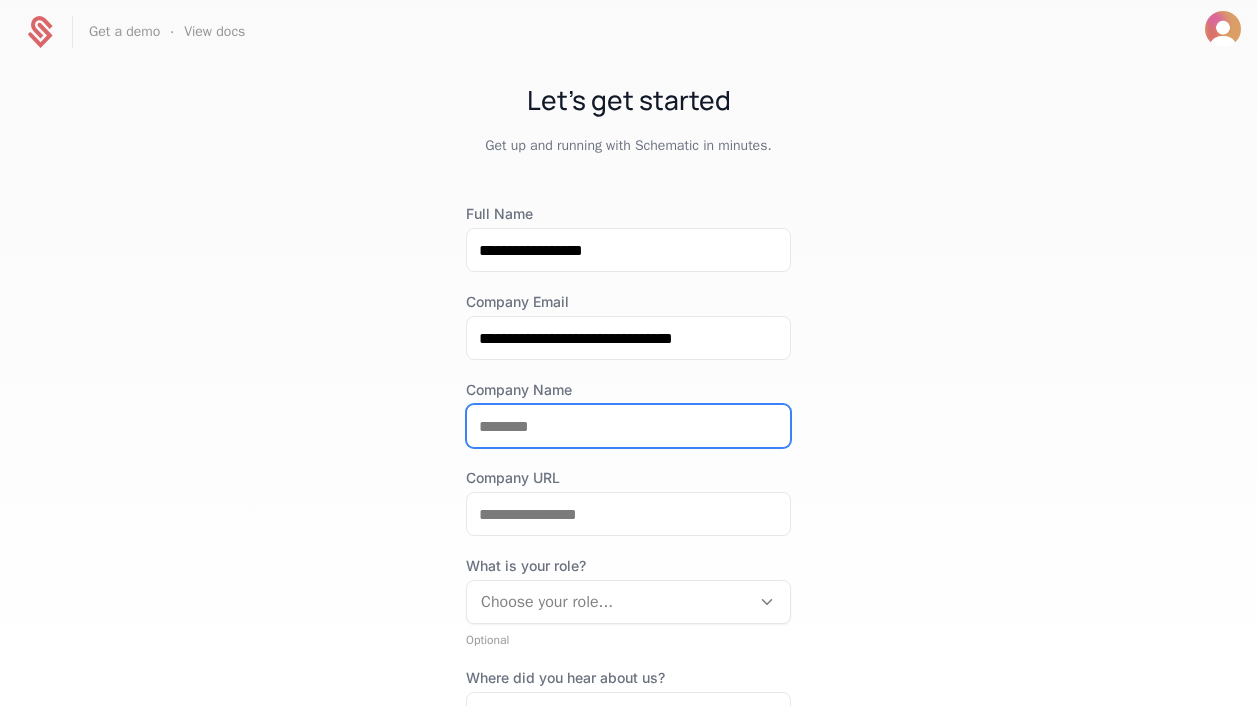 click on "Company Name" at bounding box center [628, 426] 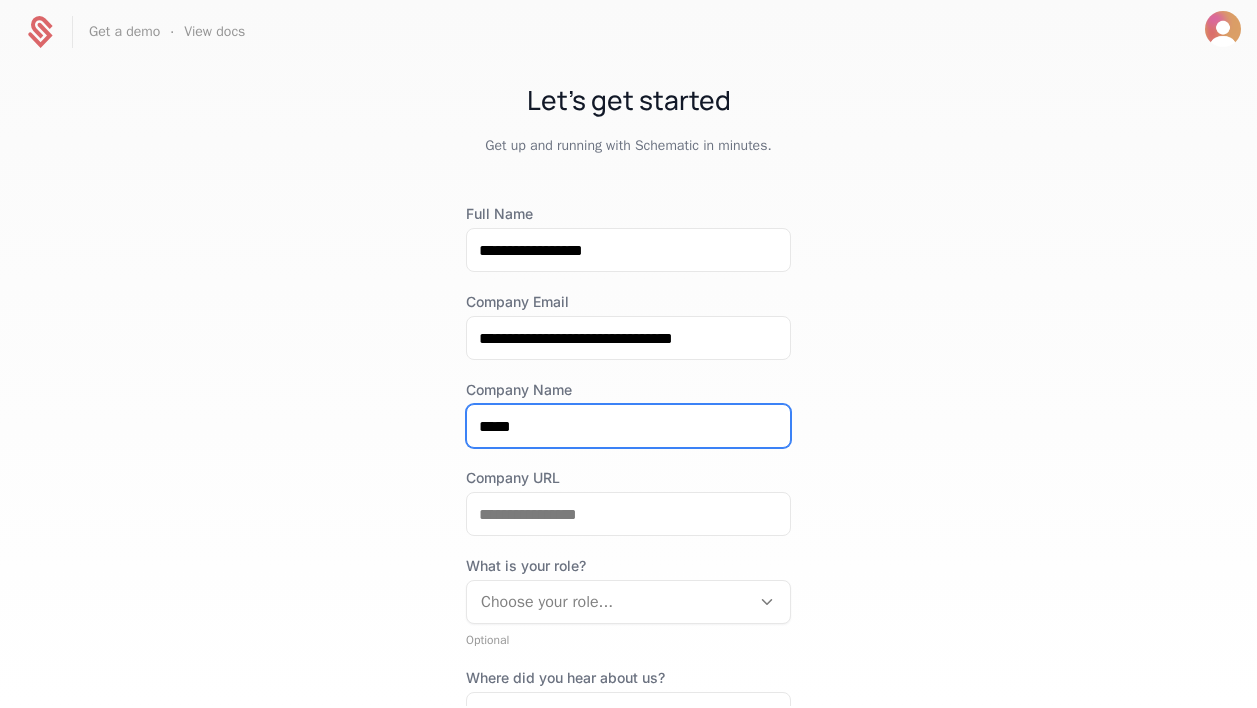 type on "*****" 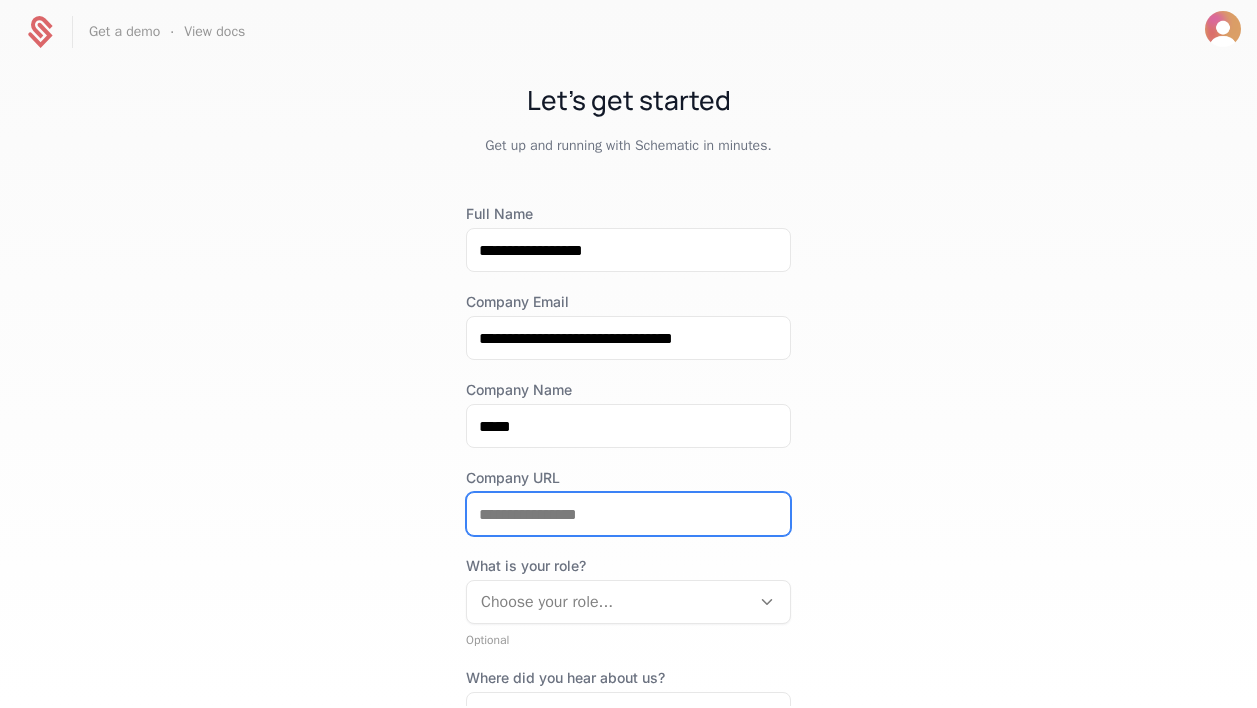 drag, startPoint x: 567, startPoint y: 513, endPoint x: 551, endPoint y: 514, distance: 16.03122 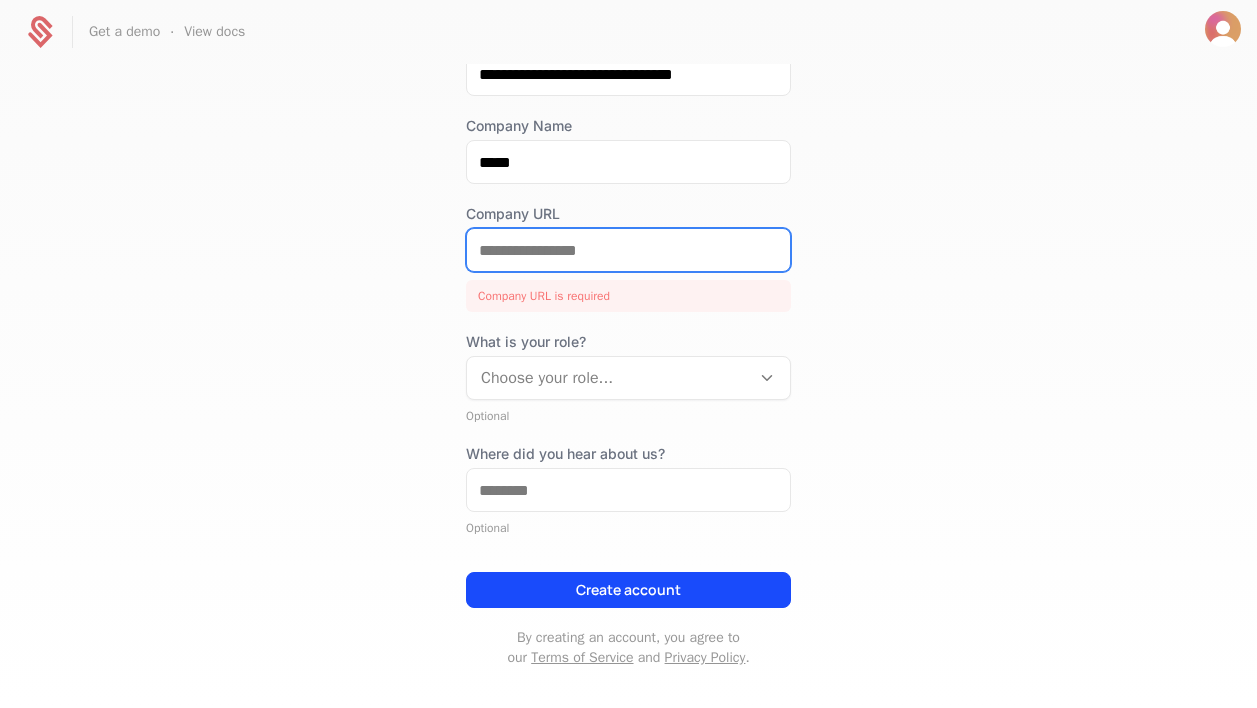 scroll, scrollTop: 282, scrollLeft: 0, axis: vertical 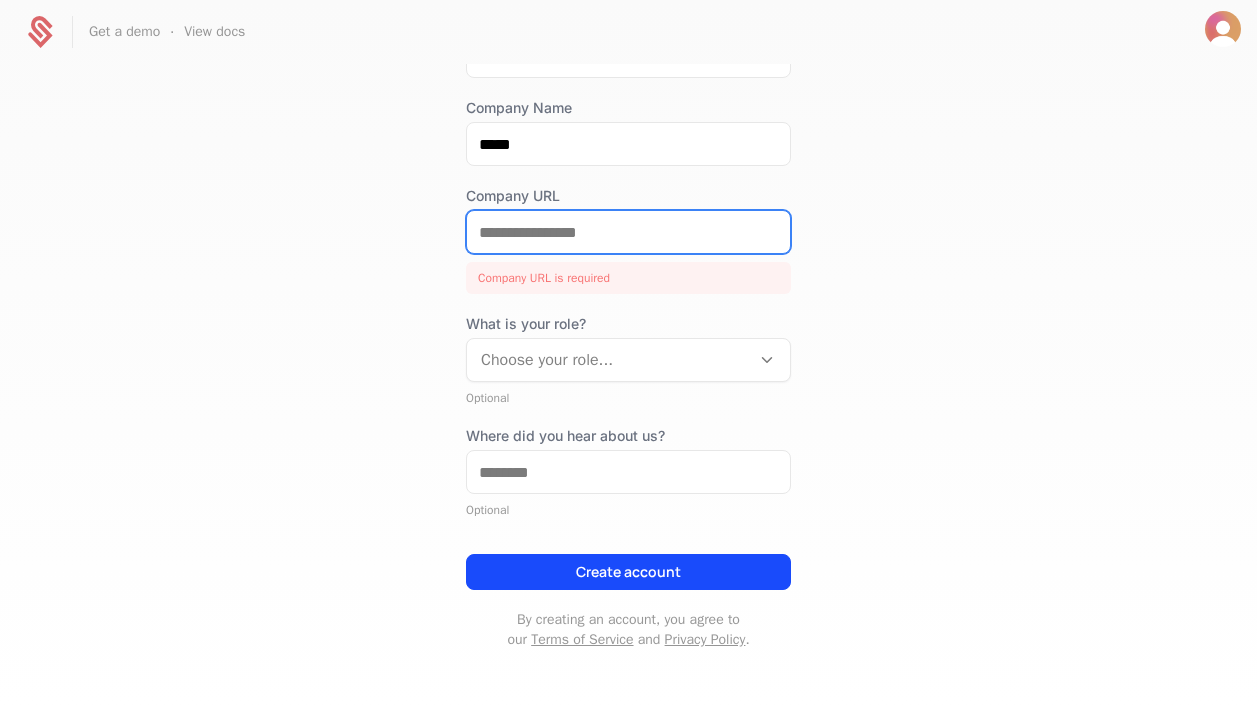 click on "Company URL" at bounding box center [628, 232] 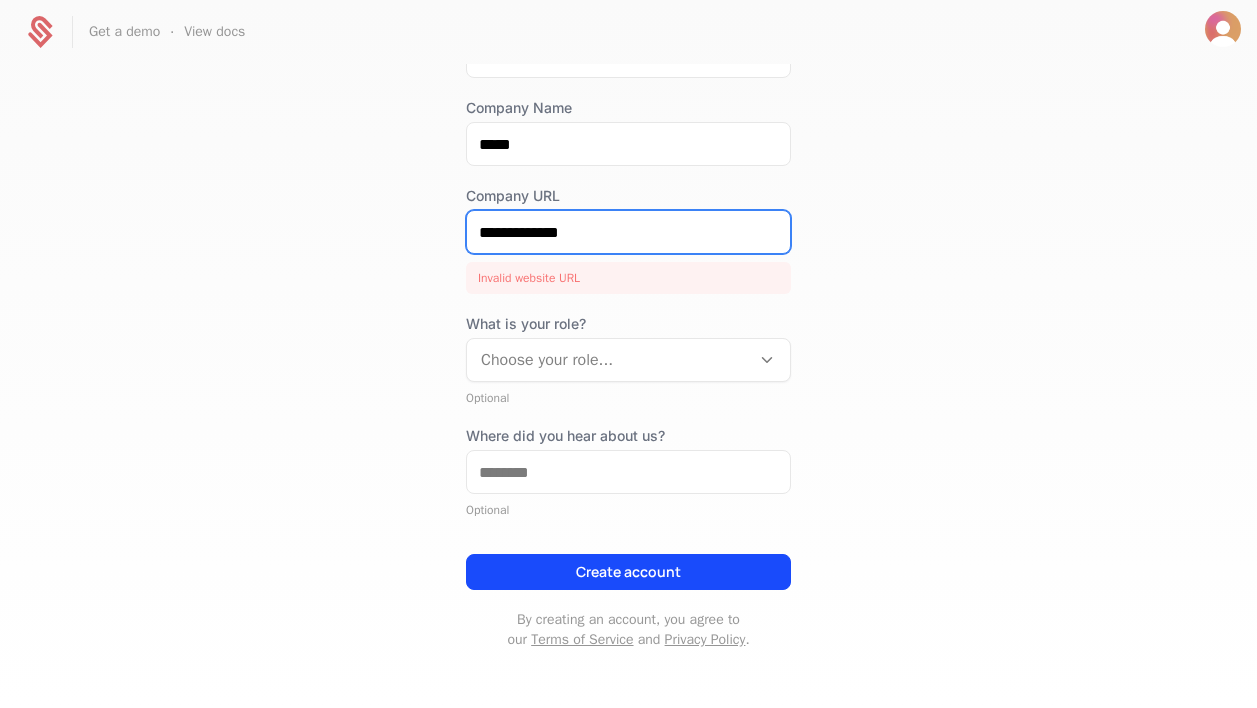 scroll, scrollTop: 242, scrollLeft: 0, axis: vertical 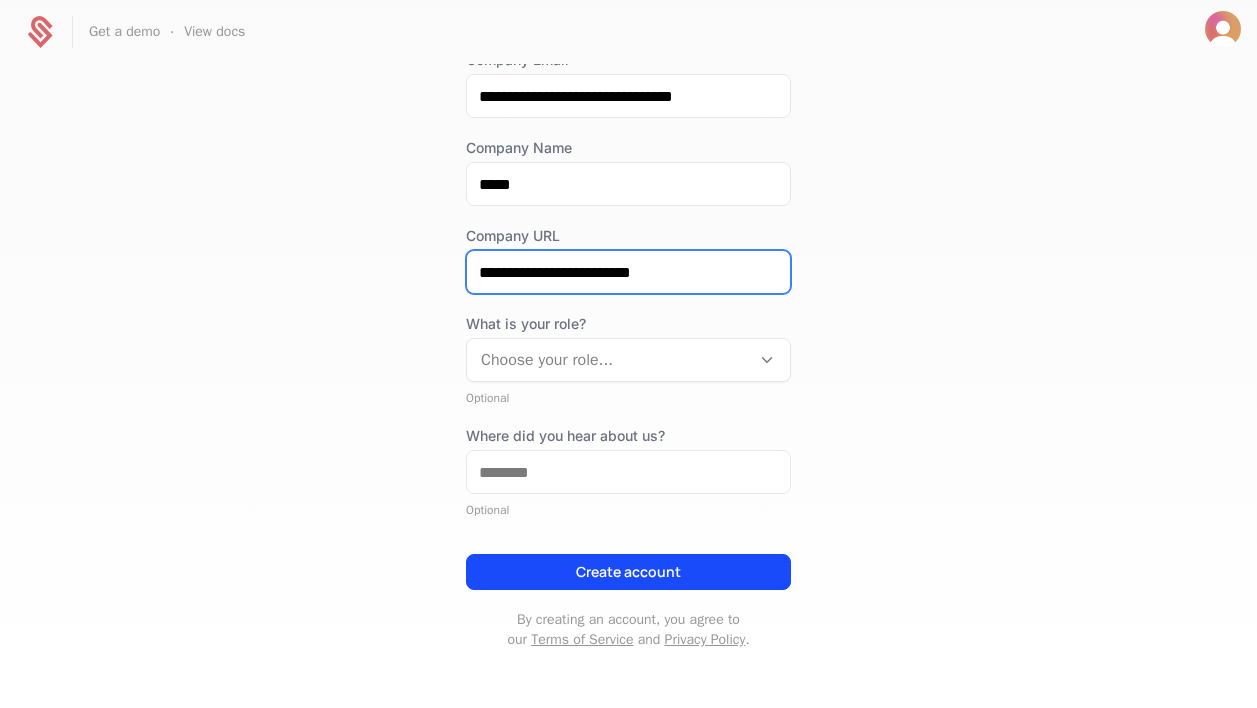 type on "**********" 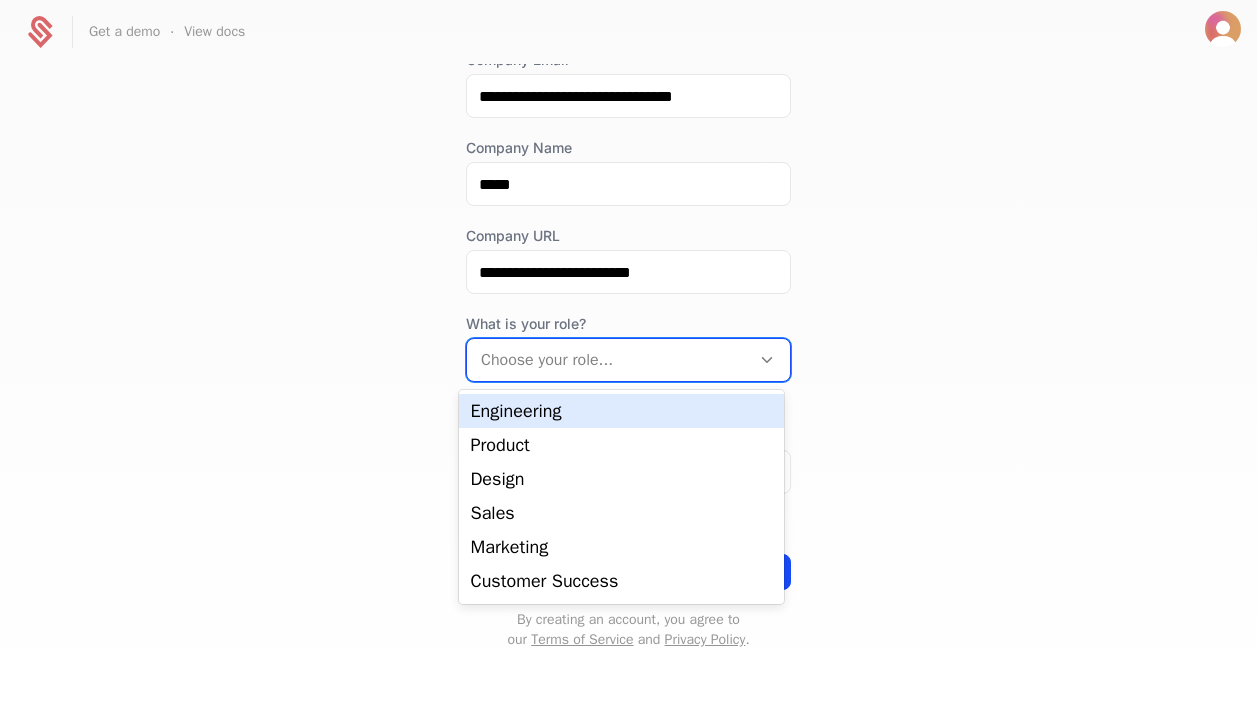 click at bounding box center (608, 360) 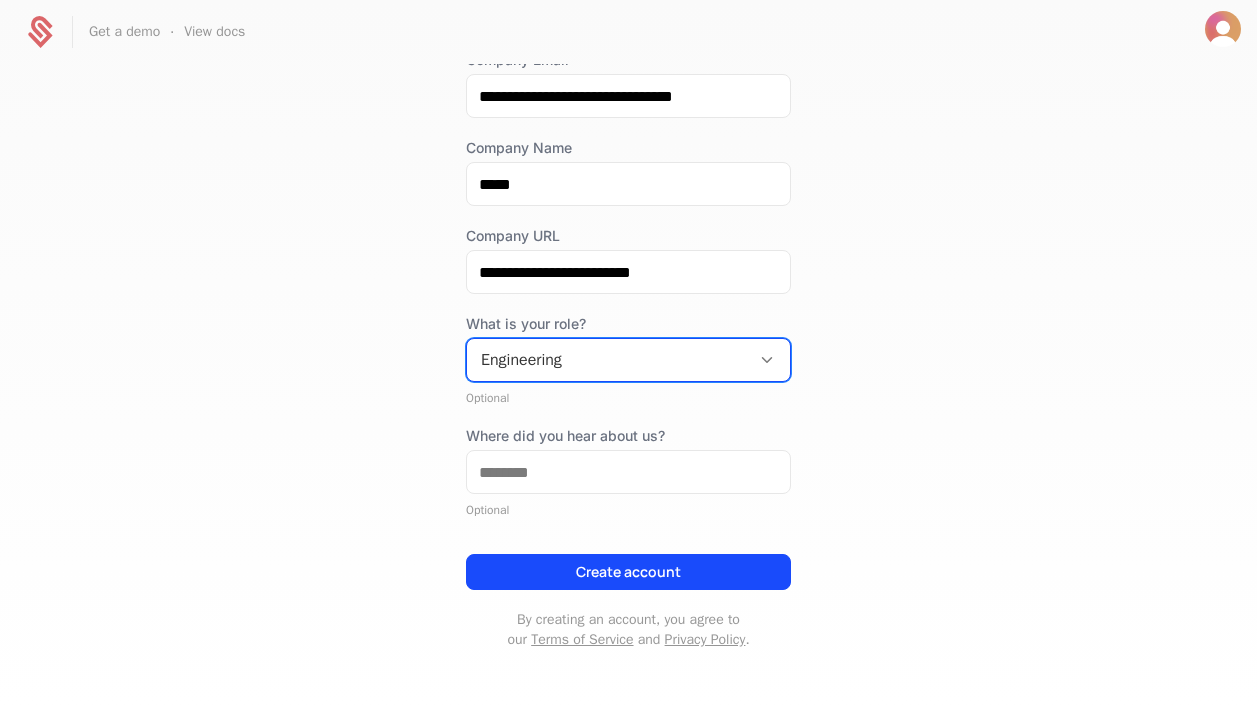 click at bounding box center (608, 360) 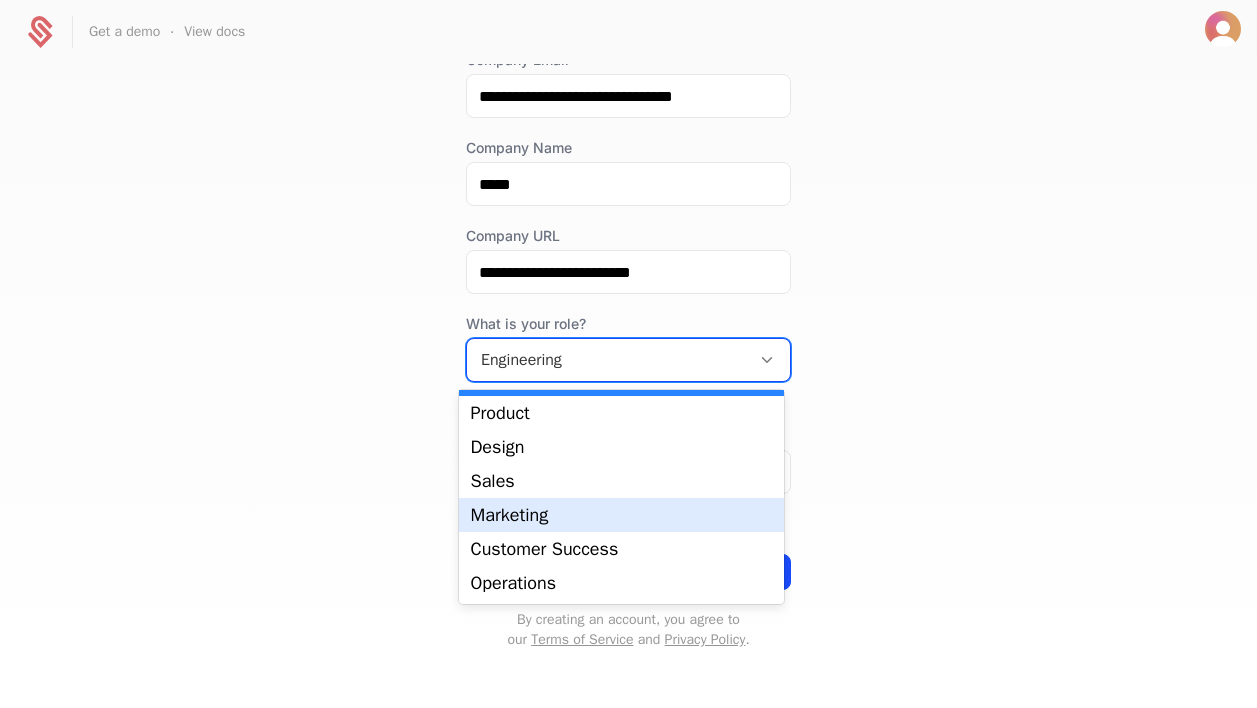scroll, scrollTop: 0, scrollLeft: 0, axis: both 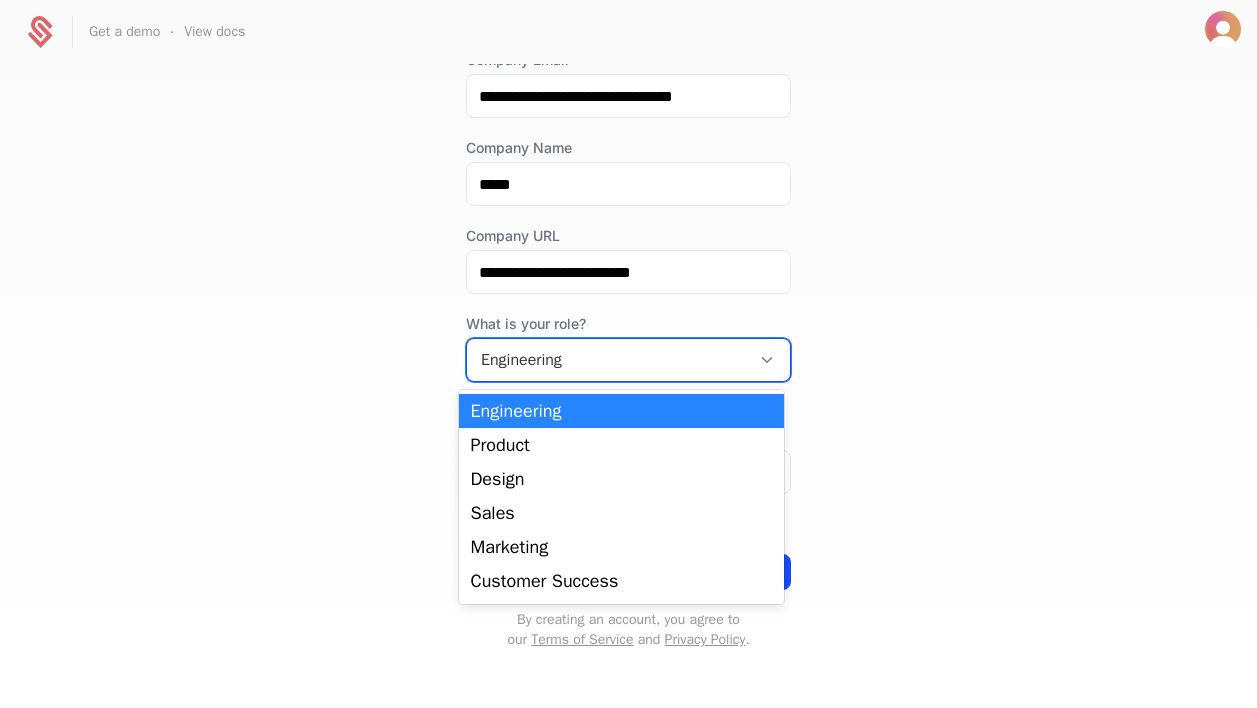 click on "Engineering" at bounding box center [621, 411] 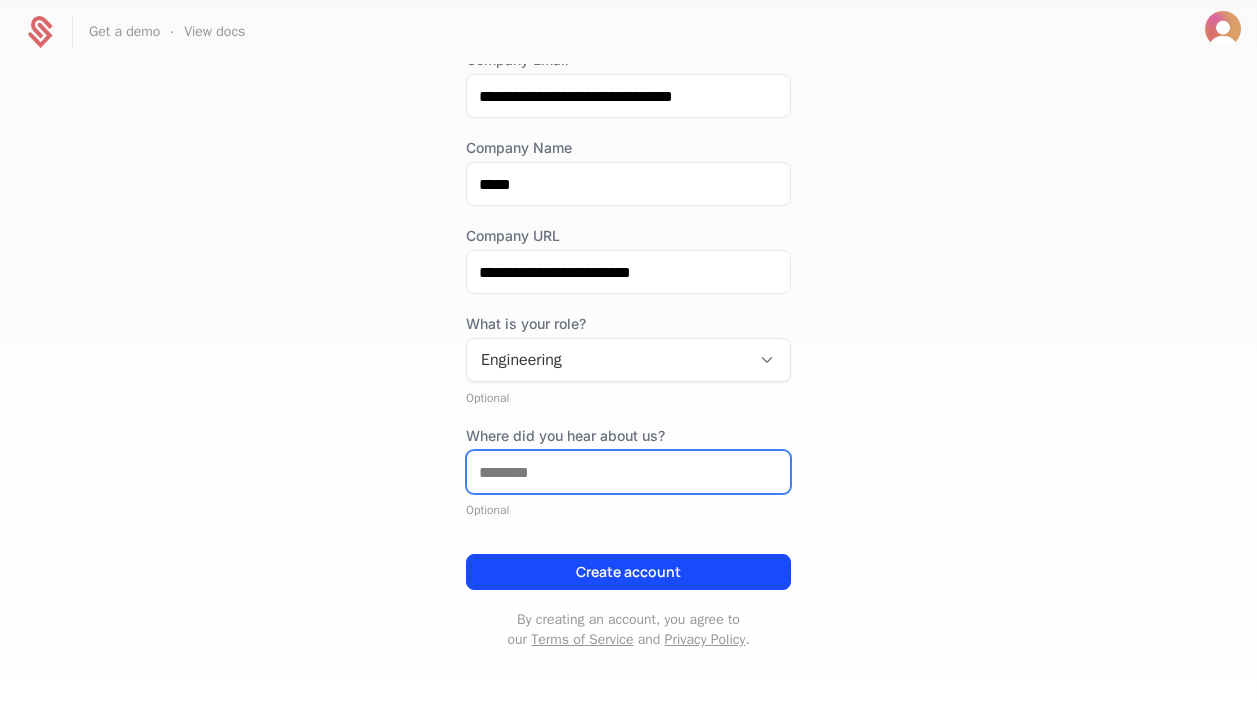 click on "Where did you hear about us?" at bounding box center (628, 472) 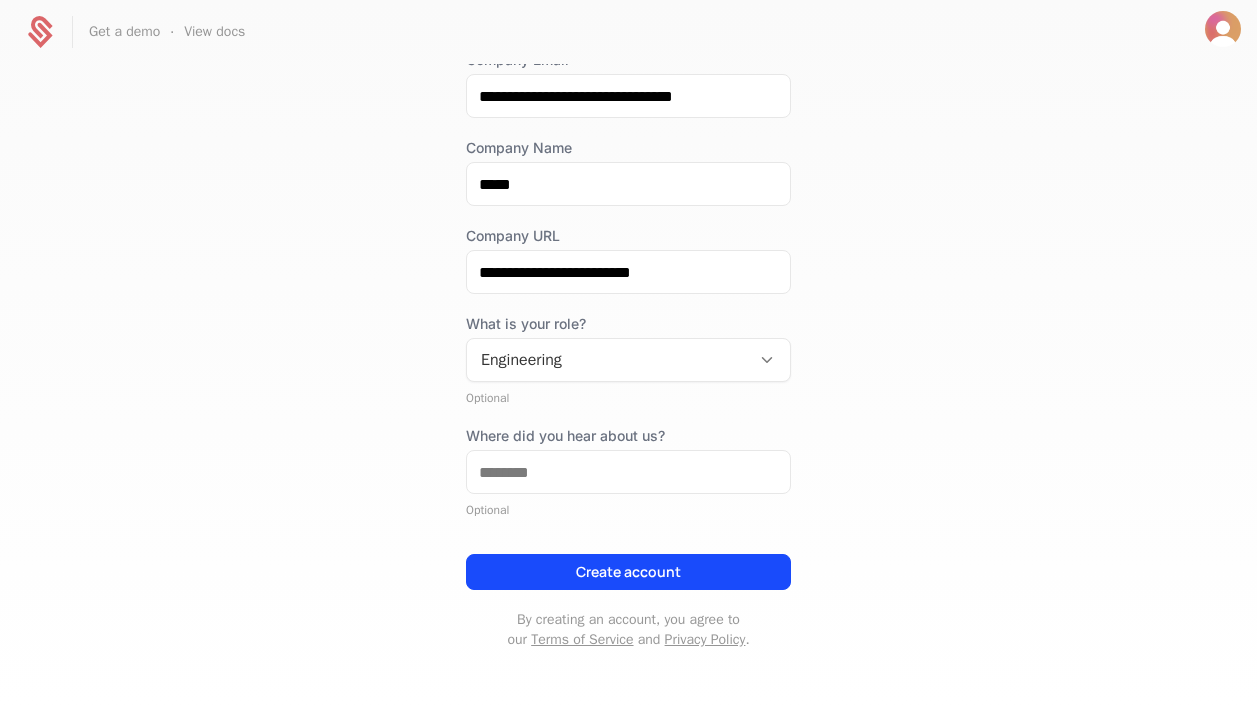 click on "Optional" at bounding box center (628, 510) 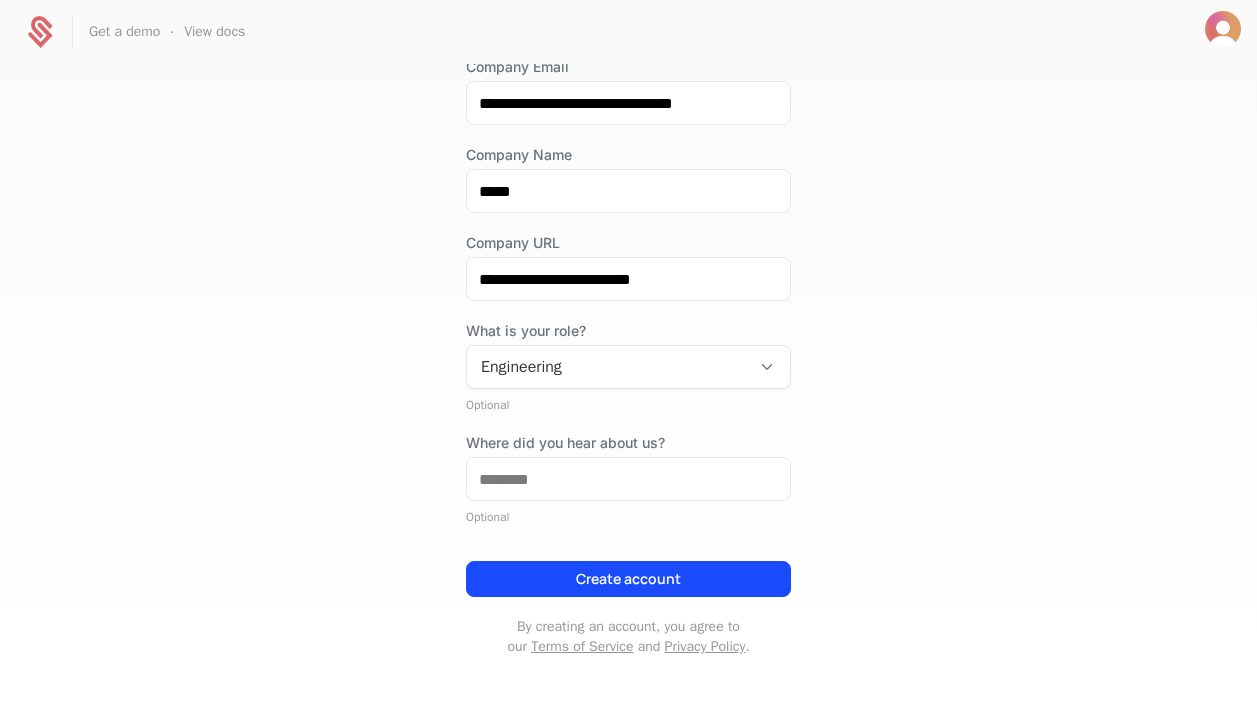 scroll, scrollTop: 234, scrollLeft: 0, axis: vertical 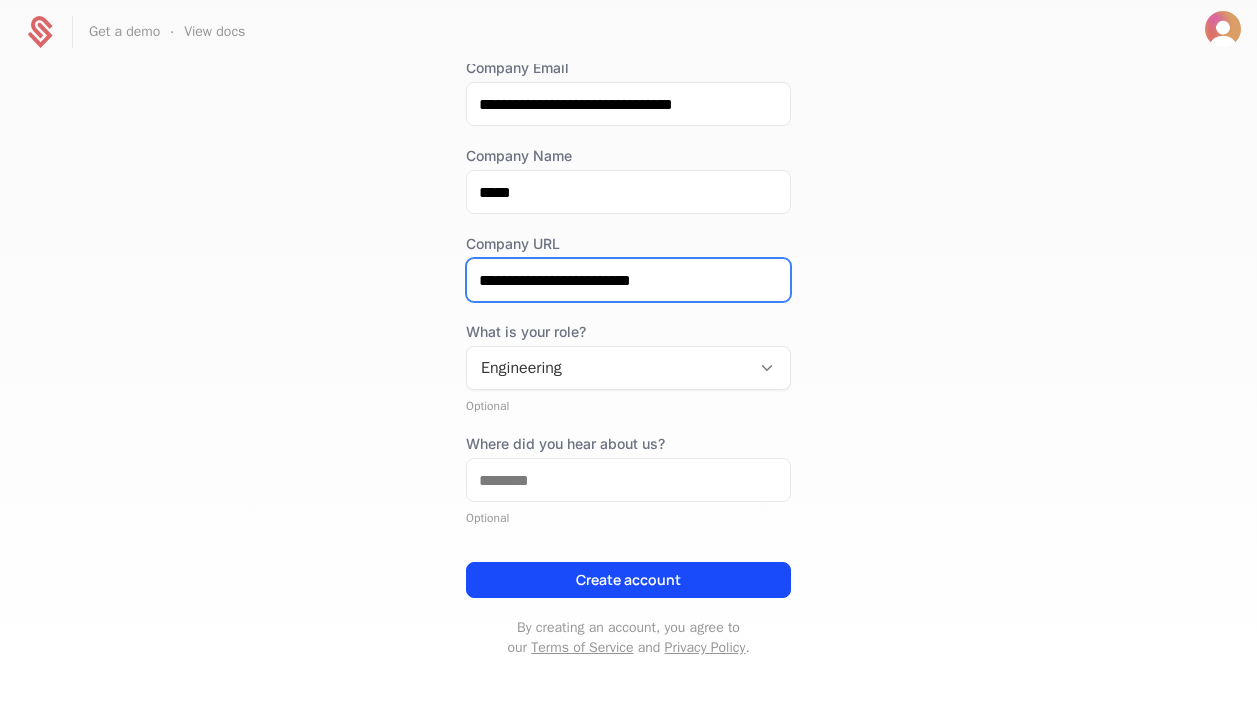 click on "**********" at bounding box center (628, 280) 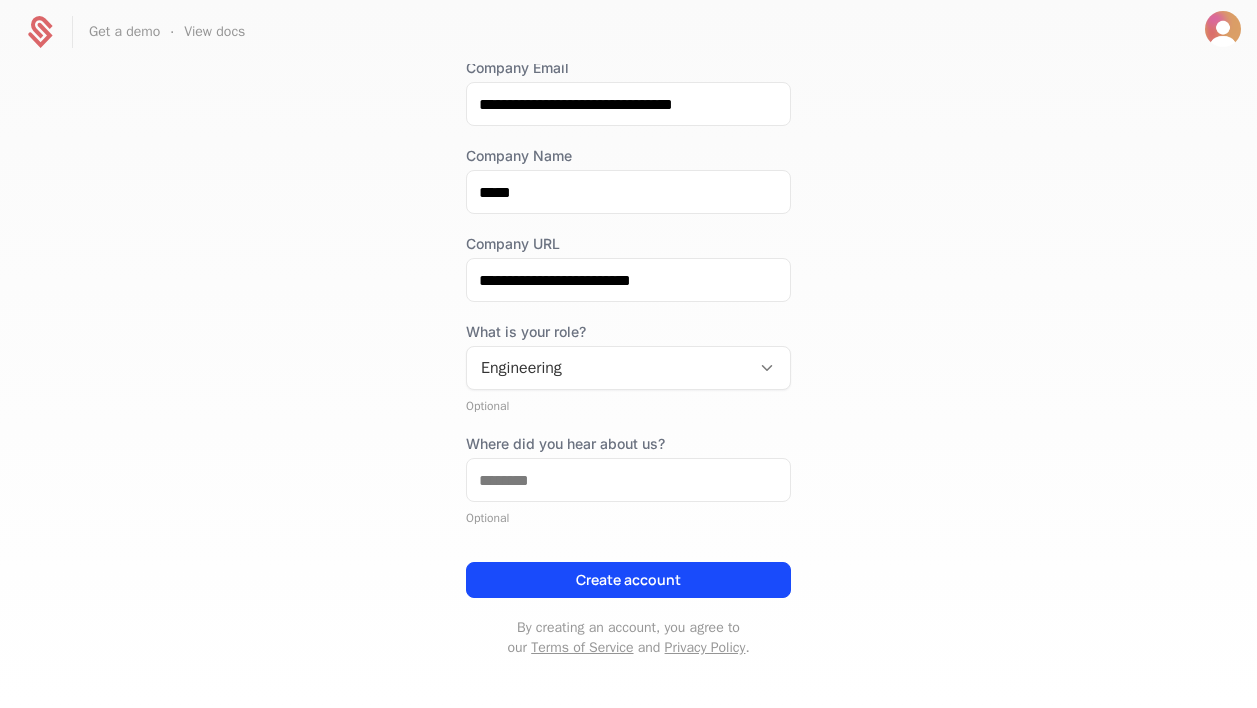 click on "**********" at bounding box center (628, 385) 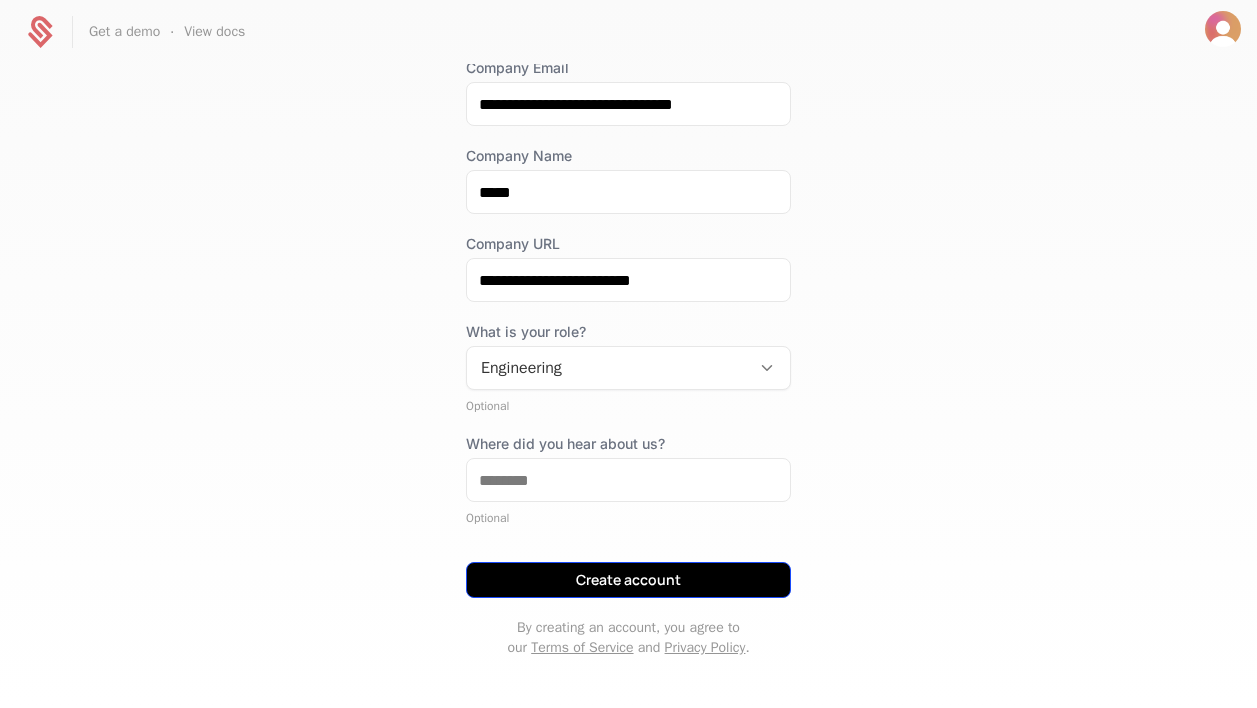 click on "Create account" at bounding box center [628, 580] 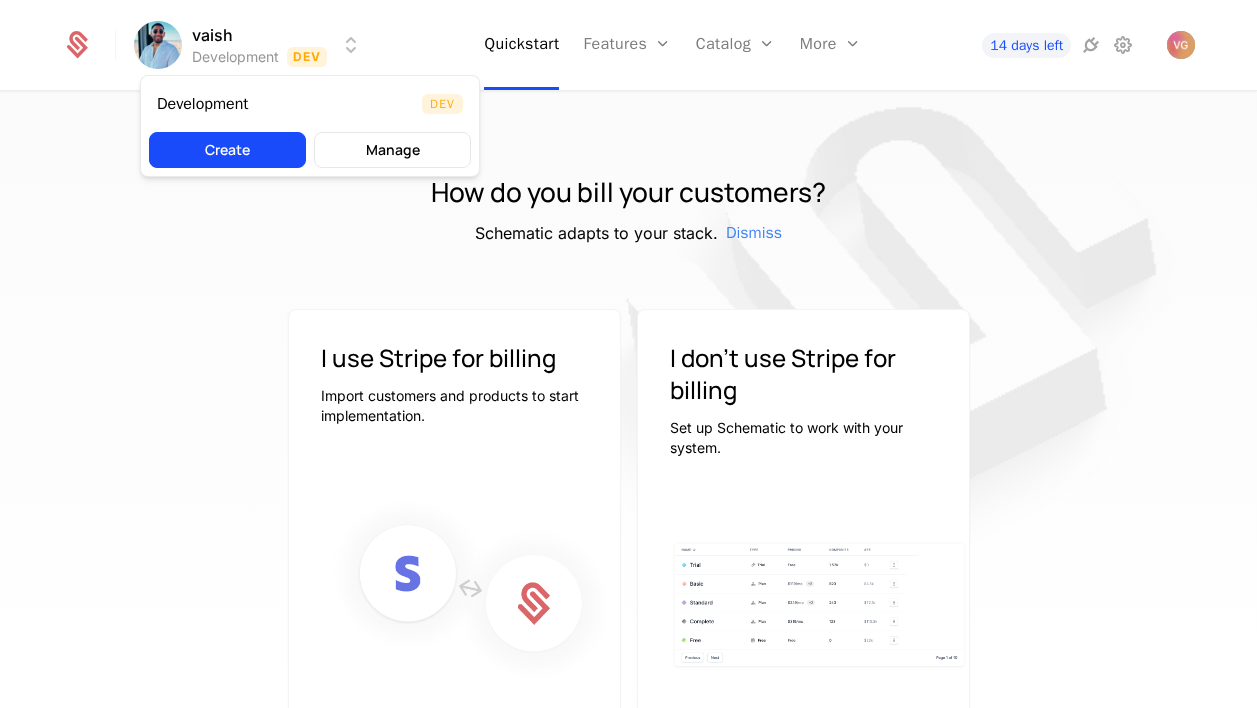 click on "vaish Development Dev Quickstart Features Features Flags Catalog Plans Add Ons Configuration More Companies Events Components 14 days left How do you bill your customers? Schematic adapts to your stack. Dismiss I use Stripe for billing Import customers and products to start implementation. Connect Stripe I don't use Stripe for billing Set up Schematic to work with your system. I don't use Stripe
Best Viewed on Desktop You're currently viewing this on a  mobile device . For the best experience,   we recommend using a desktop or larger screens , as the application isn't fully optimized for smaller resolutions just yet. Got it  Development Dev Create Manage" at bounding box center (628, 354) 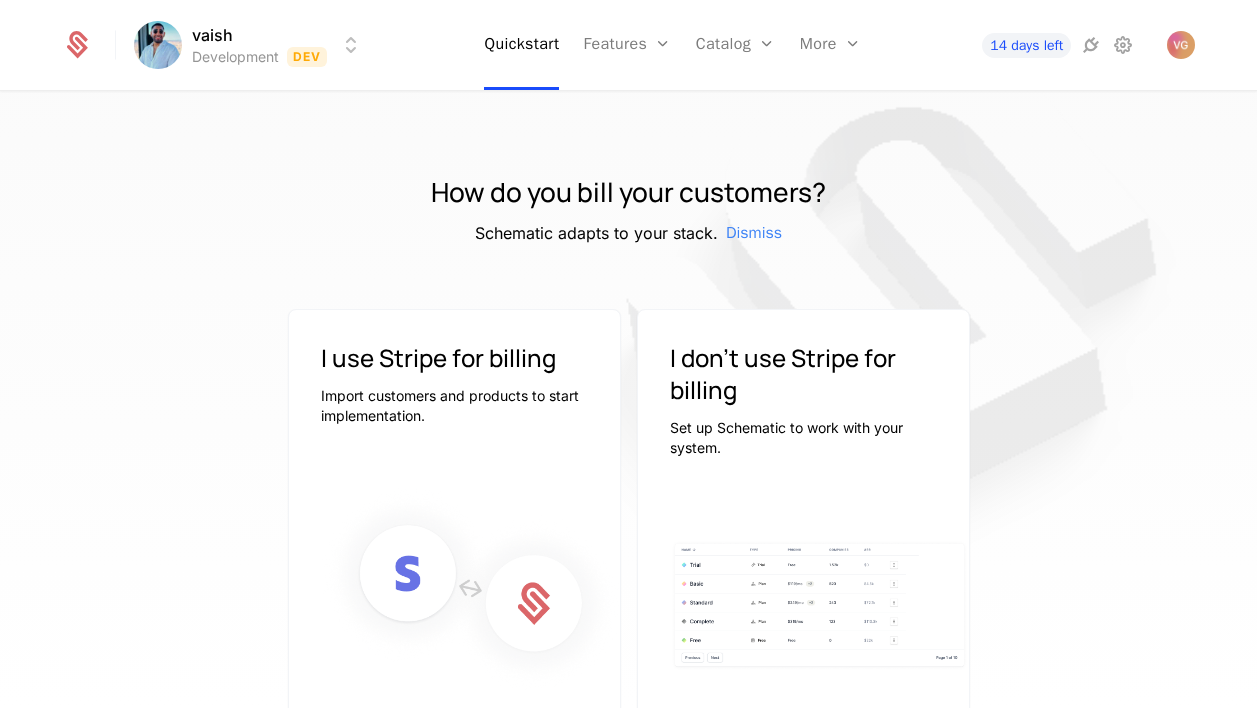 click on "vaish Development Dev Quickstart Features Features Flags Catalog Plans Add Ons Configuration More Companies Events Components 14 days left How do you bill your customers? Schematic adapts to your stack. Dismiss I use Stripe for billing Import customers and products to start implementation. Connect Stripe I don't use Stripe for billing Set up Schematic to work with your system. I don't use Stripe
Best Viewed on Desktop You're currently viewing this on a  mobile device . For the best experience,   we recommend using a desktop or larger screens , as the application isn't fully optimized for smaller resolutions just yet. Got it" at bounding box center [628, 354] 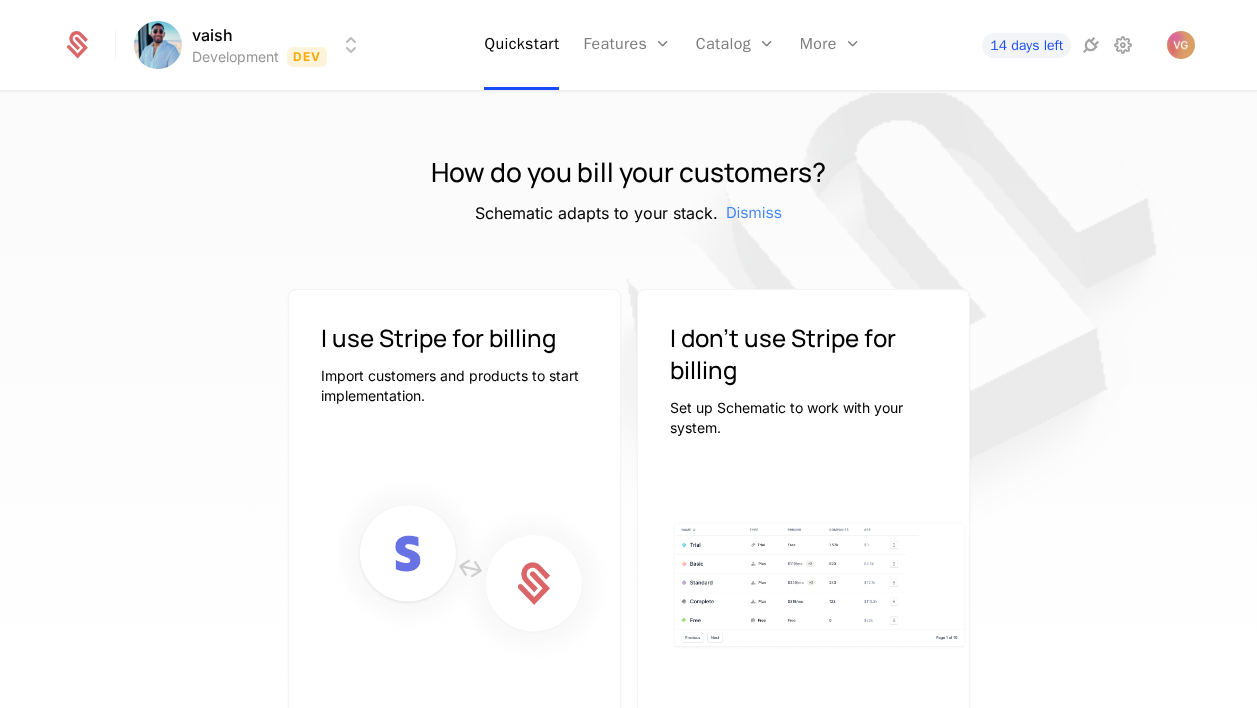 scroll, scrollTop: 42, scrollLeft: 0, axis: vertical 